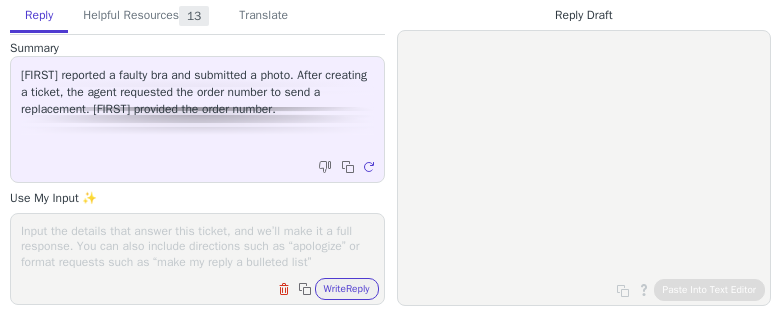 scroll, scrollTop: 0, scrollLeft: 0, axis: both 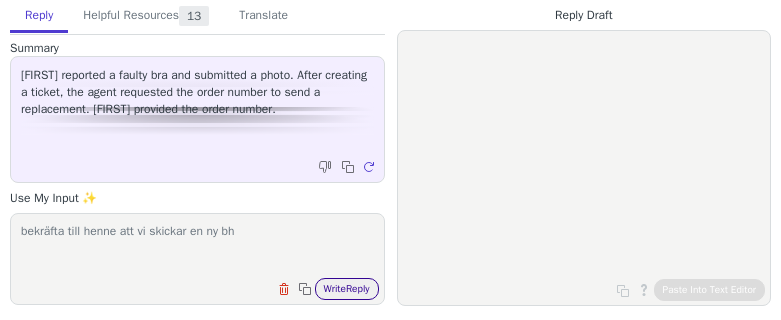 type on "bekräfta till henne att vi skickar en ny bh" 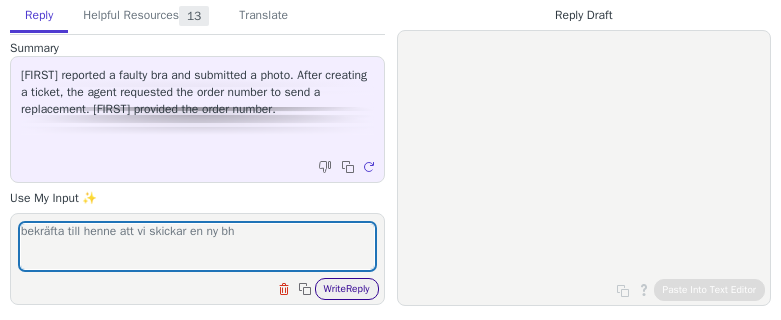 click on "Write  Reply" at bounding box center (347, 289) 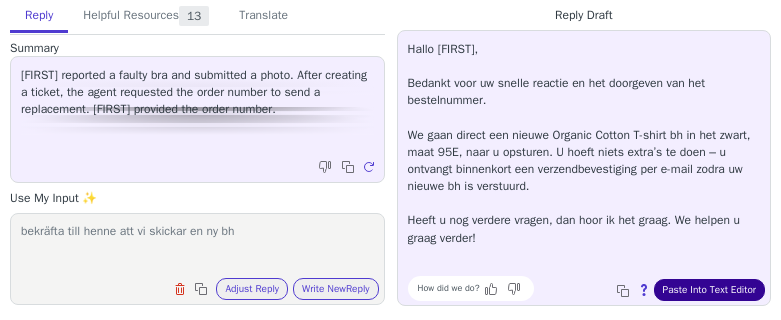 click on "Paste Into Text Editor" at bounding box center [709, 290] 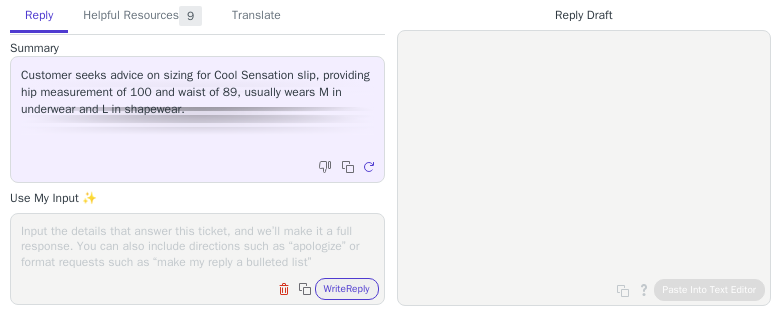 scroll, scrollTop: 0, scrollLeft: 0, axis: both 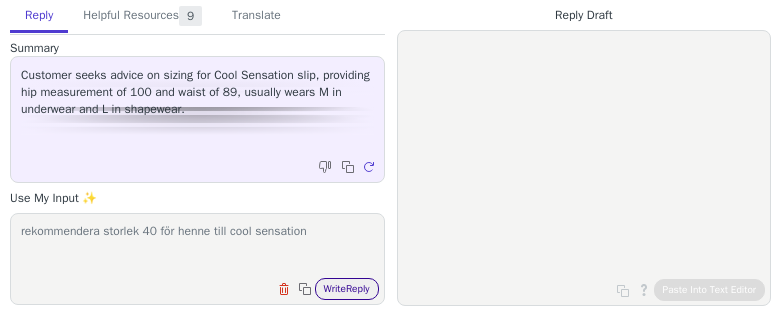 type on "rekommendera storlek 40 för henne till cool sensation" 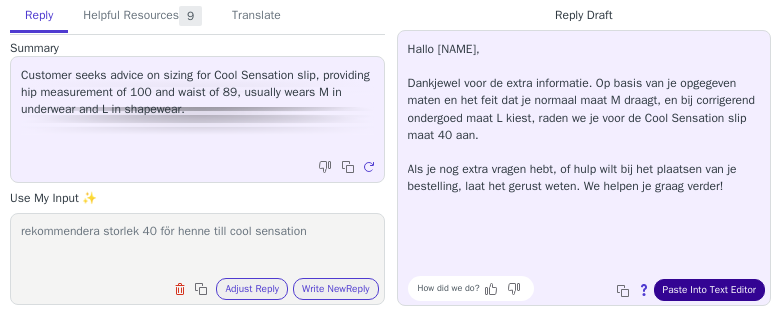click on "Paste Into Text Editor" at bounding box center (709, 290) 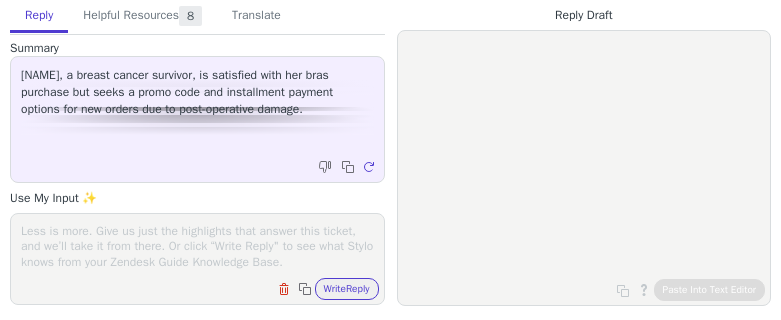 scroll, scrollTop: 0, scrollLeft: 0, axis: both 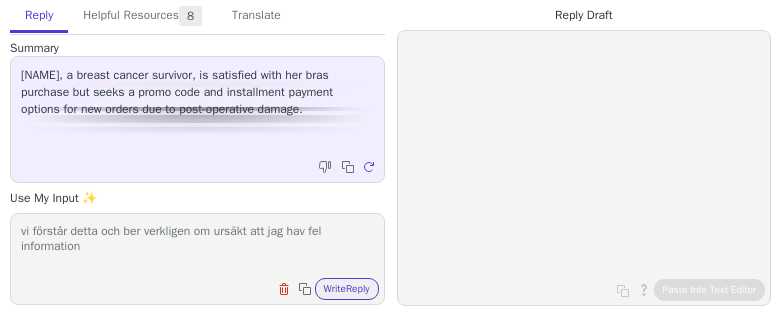 click on "vi förstår detta och ber verkligen om ursäkt att jag hav fel information" at bounding box center (197, 246) 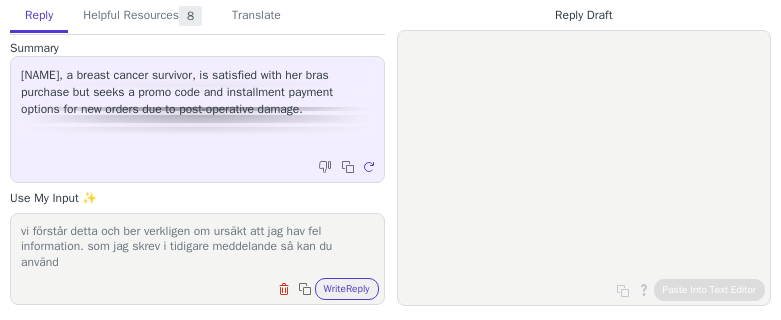 scroll, scrollTop: 1, scrollLeft: 0, axis: vertical 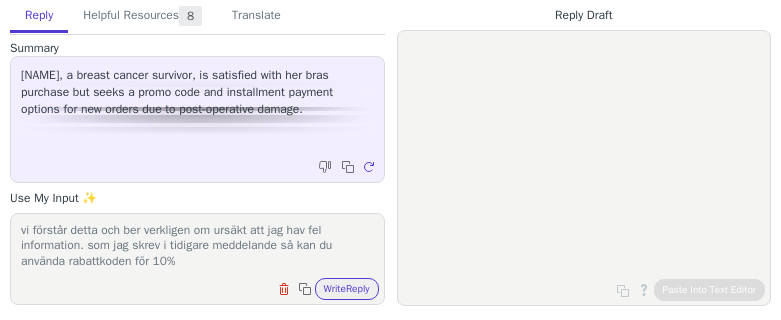 paste on "MISSMARY10OFF" 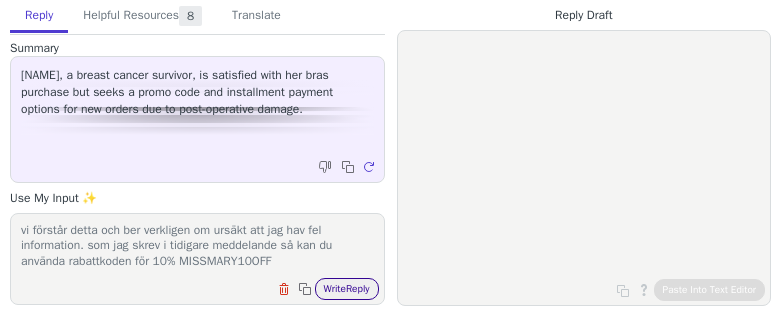 type on "vi förstår detta och ber verkligen om ursäkt att jag hav fel information. som jag skrev i tidigare meddelande så kan du använda rabattkoden för 10% MISSMARY10OFF" 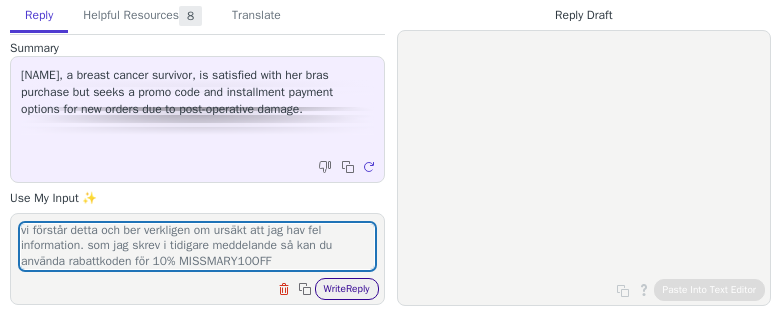 click on "Write  Reply" at bounding box center [347, 289] 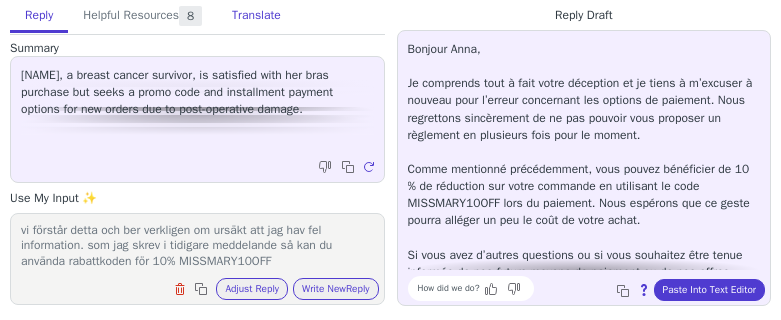 click on "Translate" at bounding box center [256, 16] 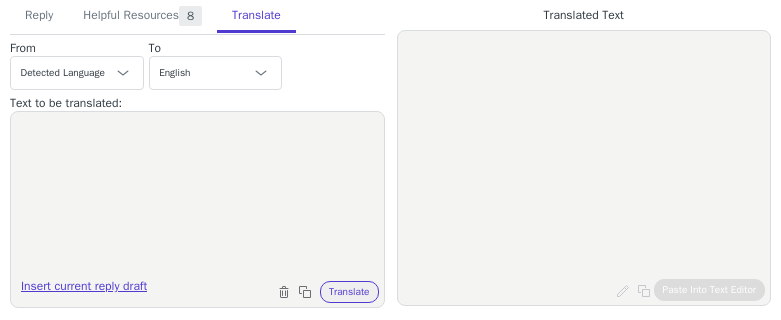 click on "Insert current reply draft" at bounding box center (84, 290) 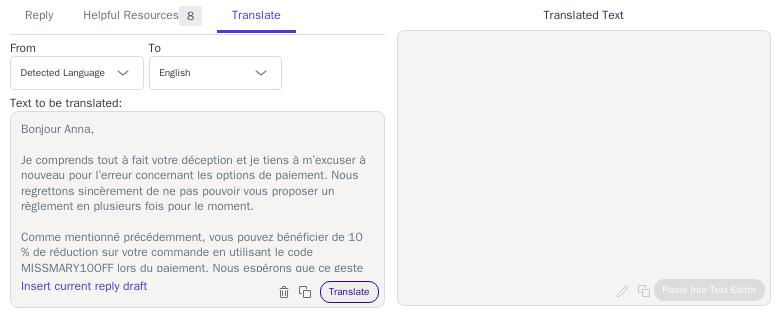 click on "Translate" at bounding box center (349, 292) 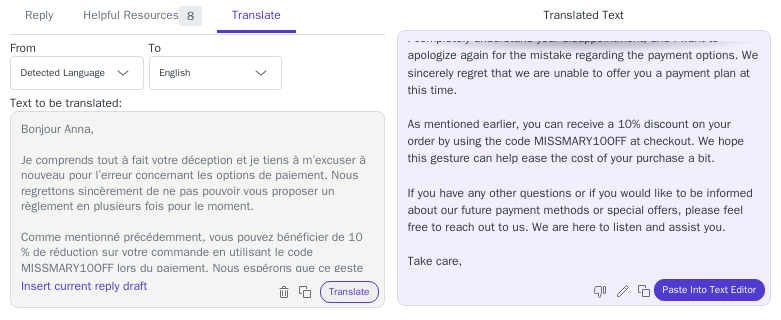 scroll, scrollTop: 79, scrollLeft: 0, axis: vertical 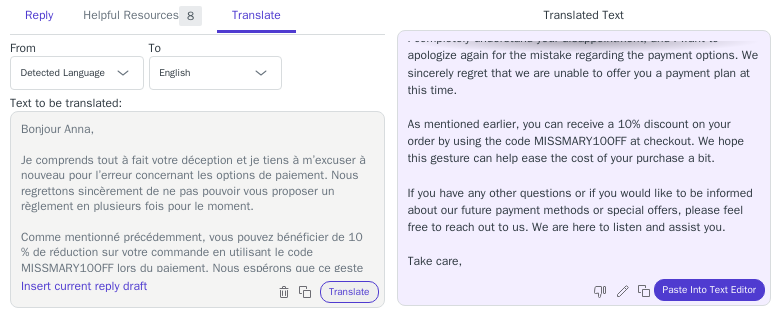 click on "Reply" at bounding box center [39, 16] 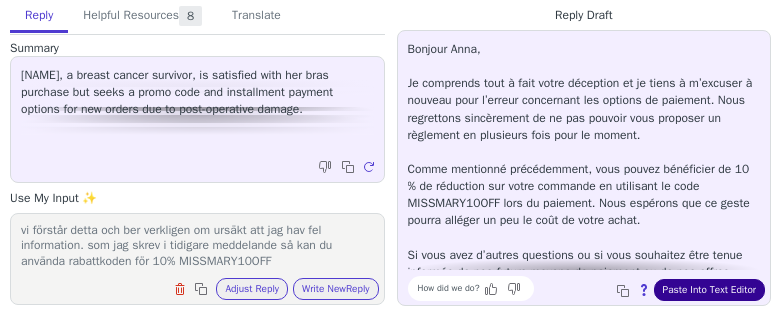 click on "Paste Into Text Editor" at bounding box center (709, 290) 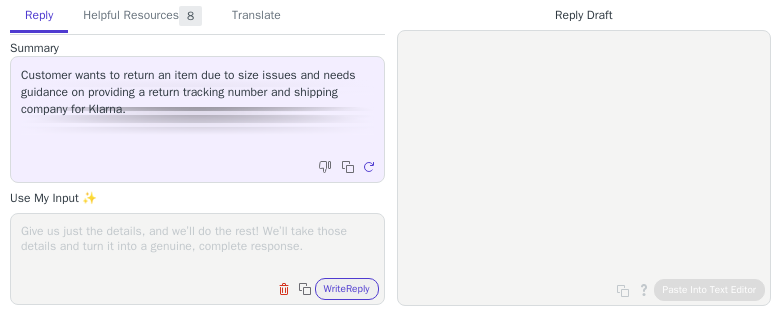 scroll, scrollTop: 0, scrollLeft: 0, axis: both 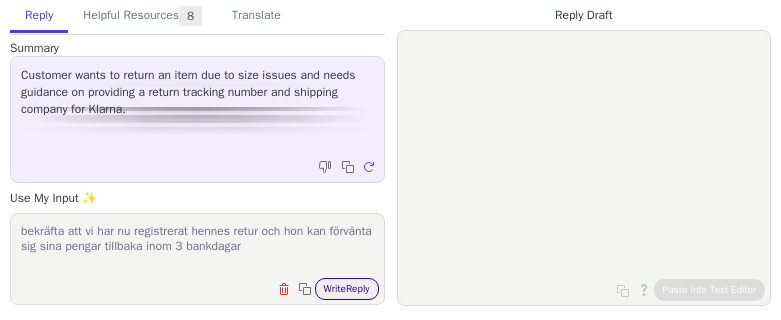 type on "bekräfta att vi har nu registrerat hennes retur och hon kan förvänta sig sina pengar tillbaka inom 3 bankdagar" 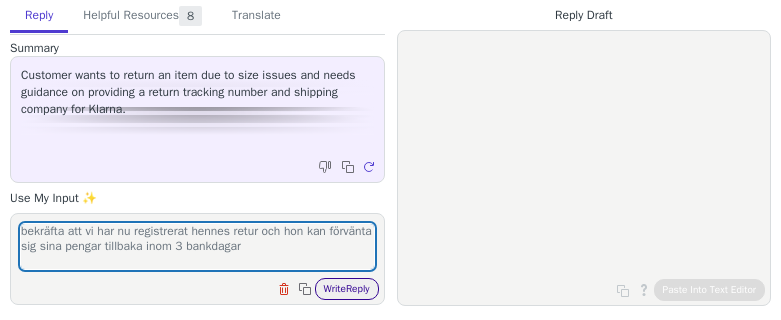 click on "Write  Reply" at bounding box center (347, 289) 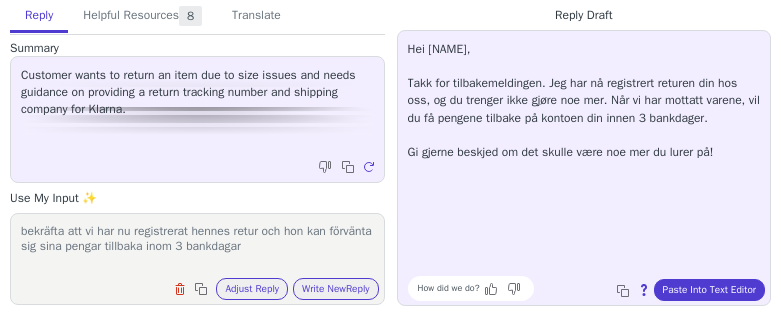 click on "Hei [NAME], Takk for tilbakemeldingen. Jeg har nå registrert returen din hos oss, og du trenger ikke gjøre noe mer. Når vi har mottatt varene, vil du få pengene tilbake på kontoen din innen 3 bankdager. Gi gjerne beskjed om det skulle være noe mer du lurer på!" at bounding box center (584, 155) 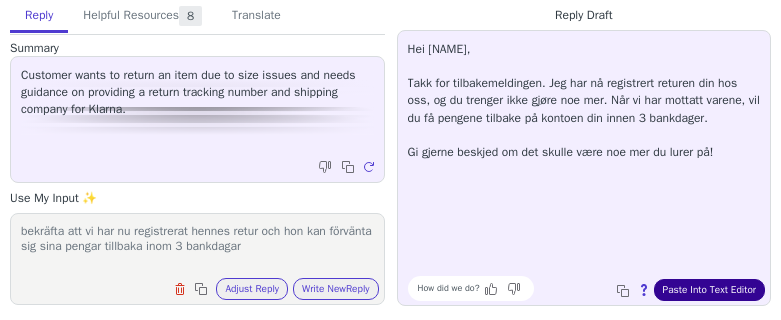 click on "Paste Into Text Editor" at bounding box center [709, 290] 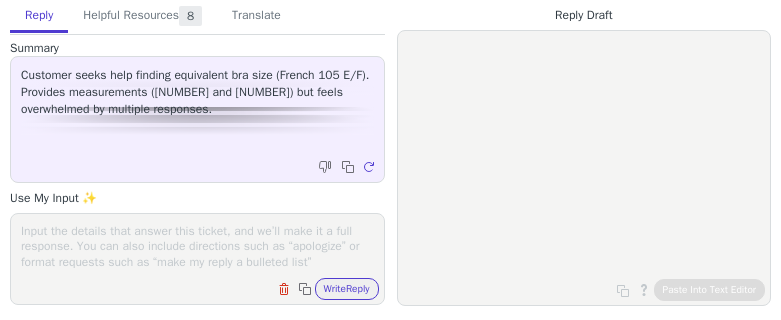 scroll, scrollTop: 0, scrollLeft: 0, axis: both 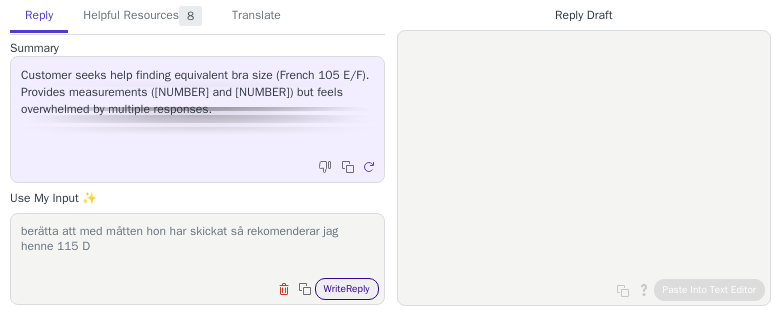 type on "berätta att med måtten hon har skickat så rekomenderar jag henne 115 D" 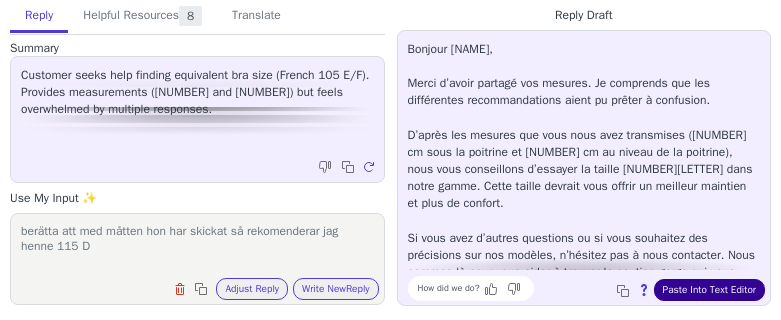 click on "Paste Into Text Editor" at bounding box center (709, 290) 